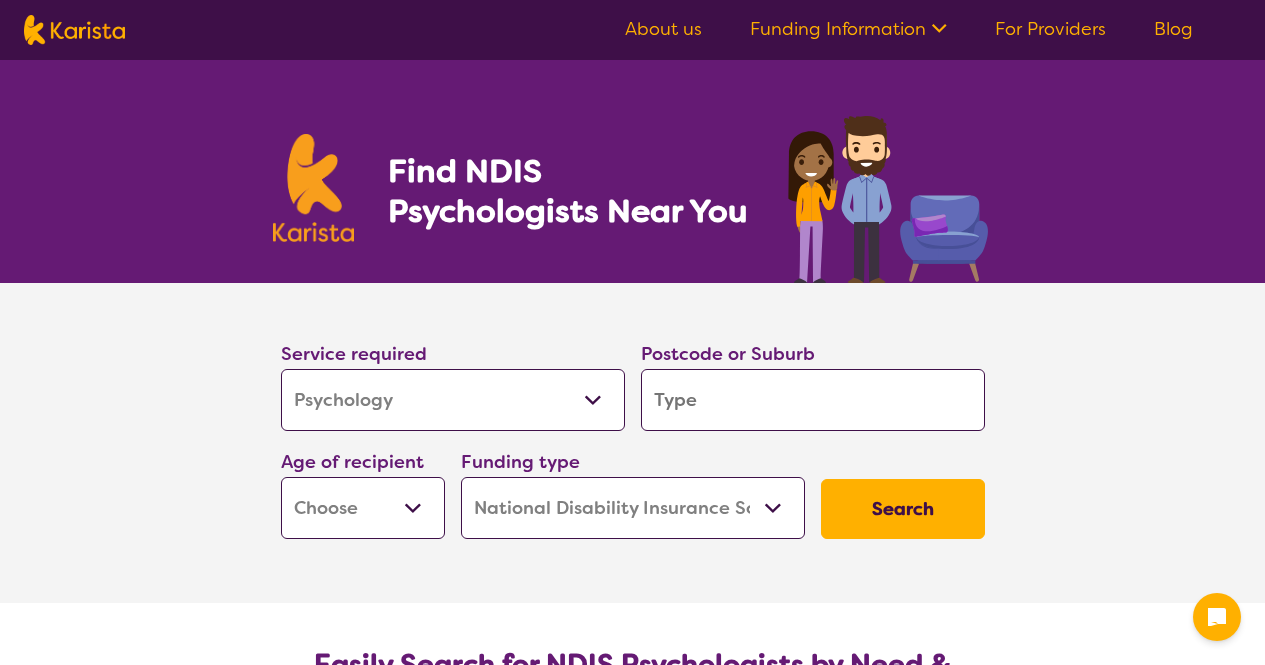 select on "Psychology" 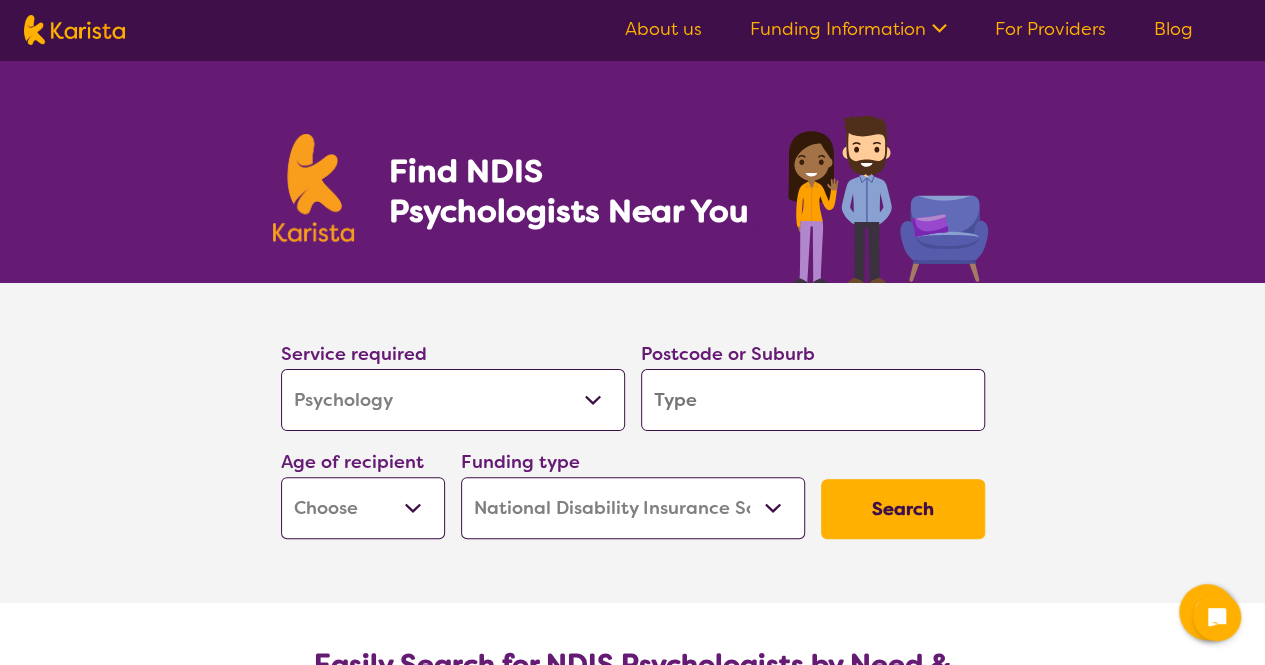 click at bounding box center [813, 400] 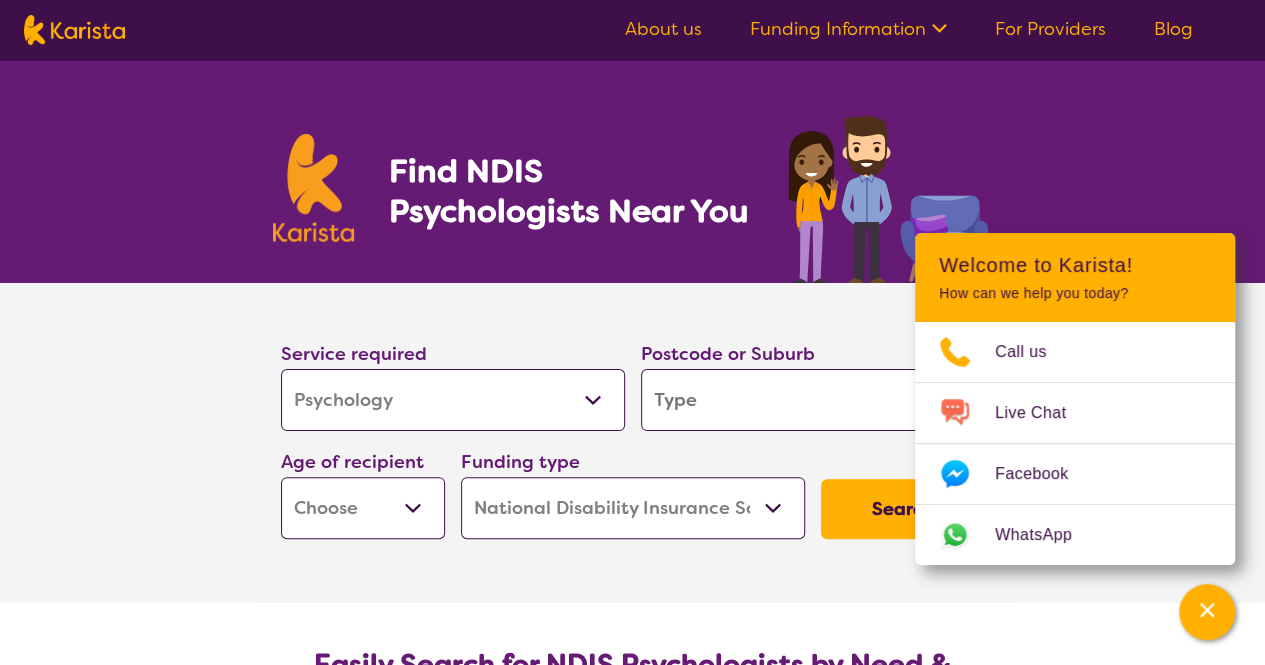 type on "T" 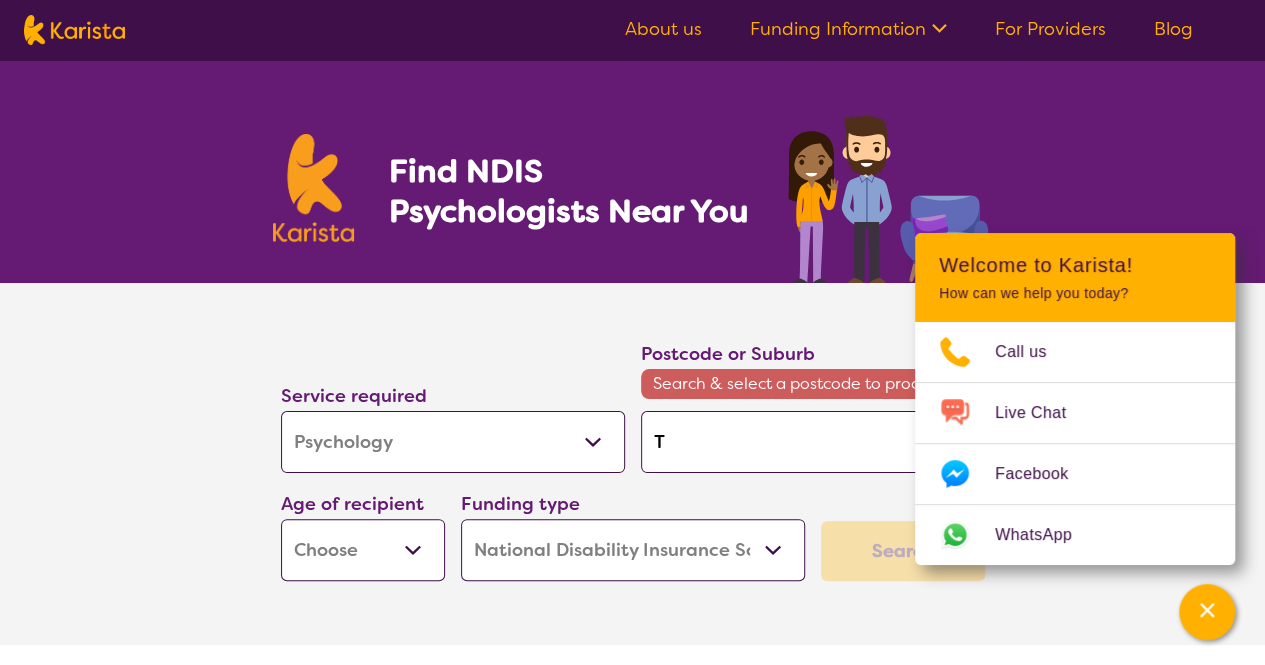type on "Ta" 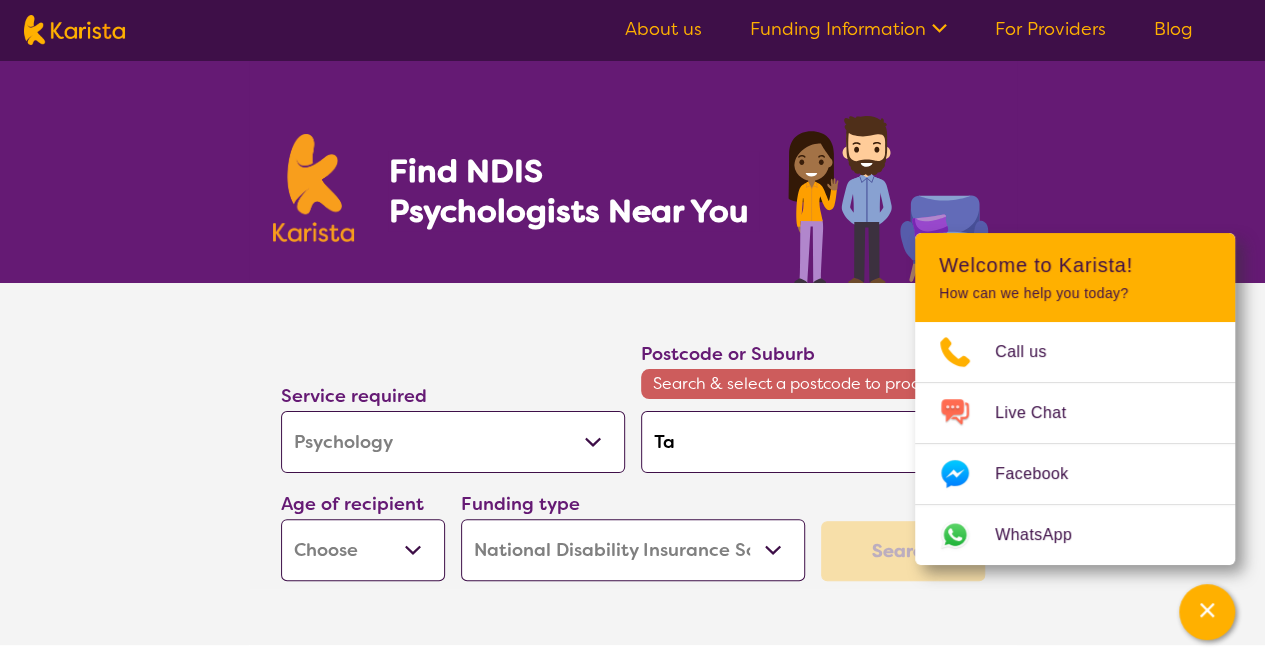 type on "[CITY]" 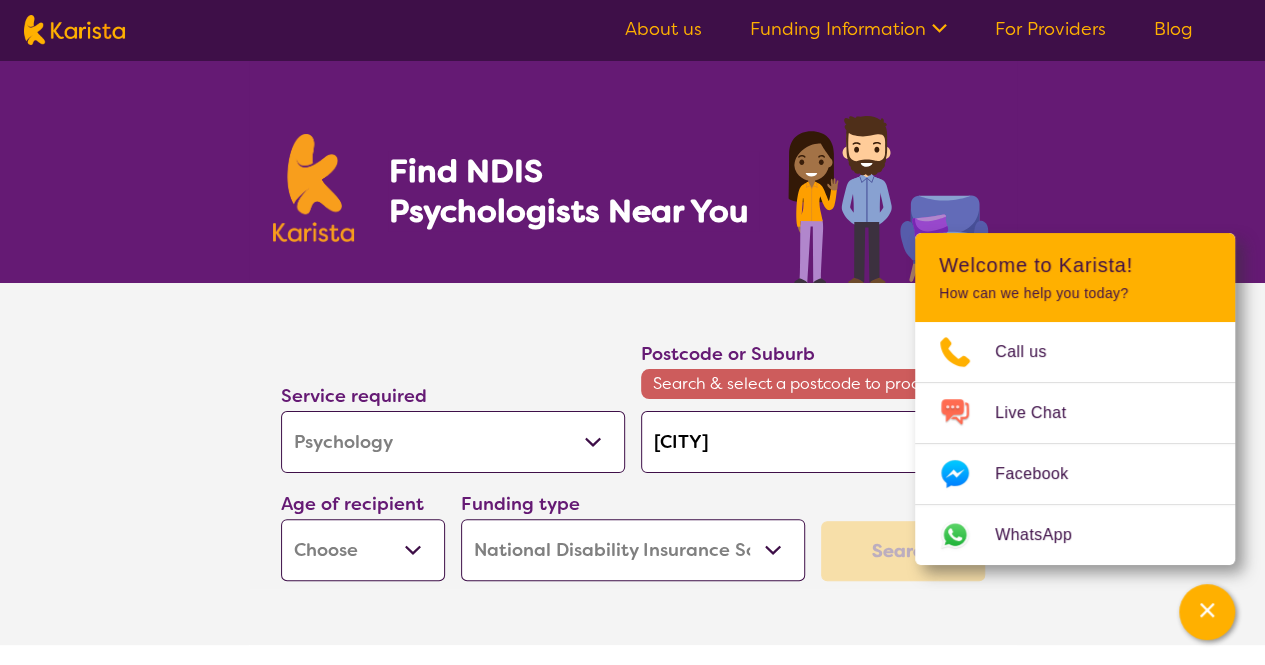 type on "[CITY]" 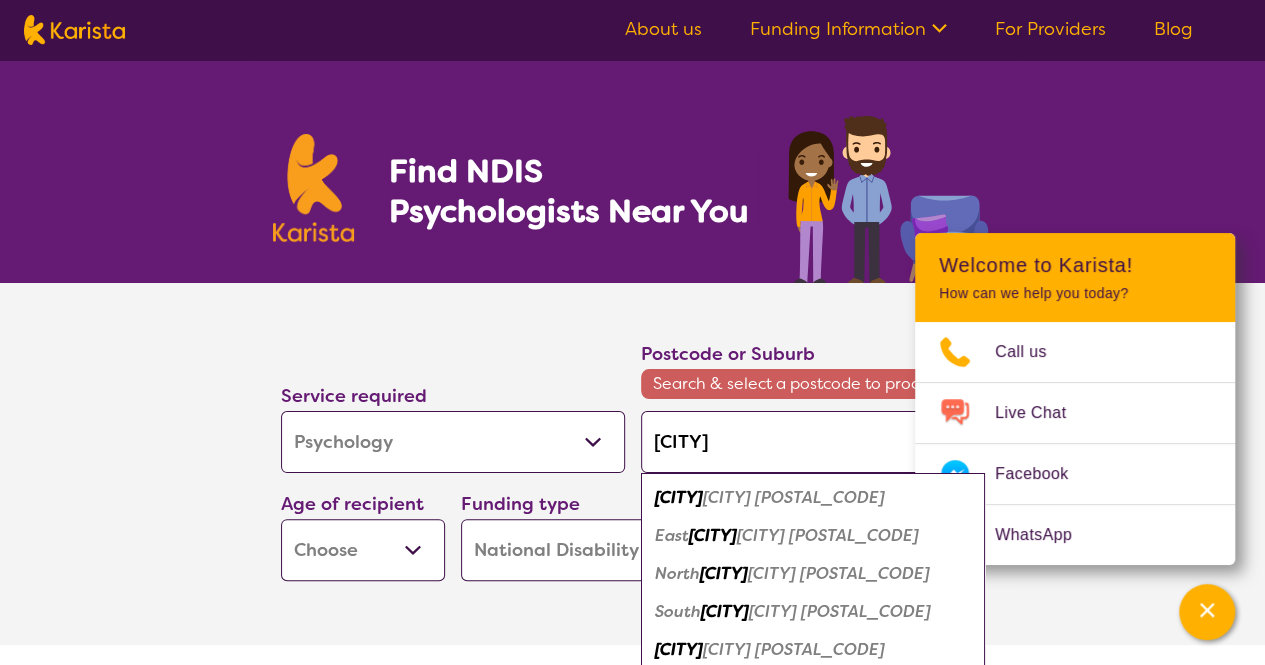 type on "[CITY]" 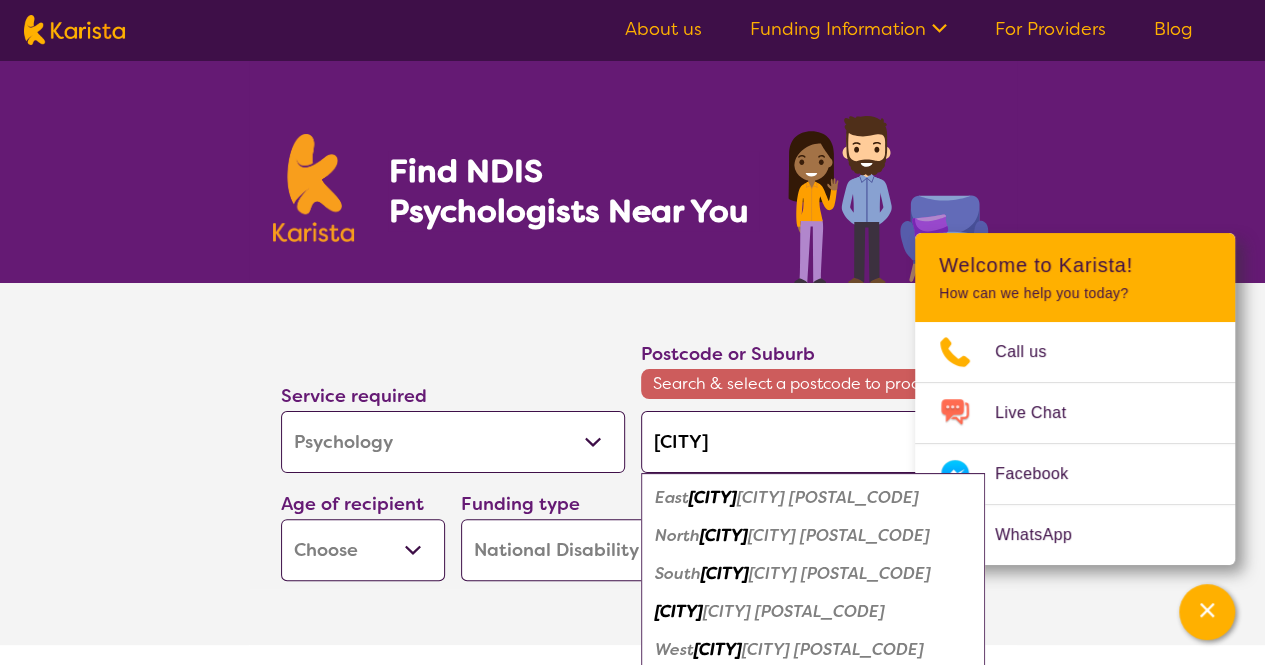 type on "[CITY]" 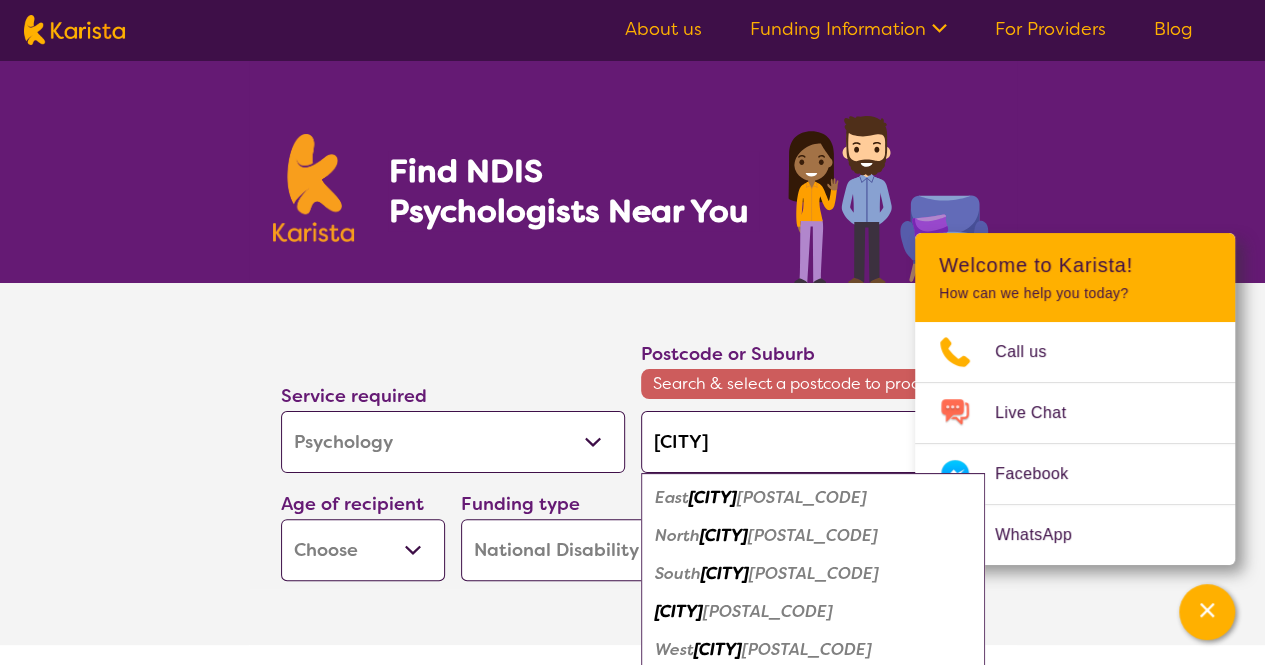 click on "[POSTAL_CODE]" at bounding box center (768, 611) 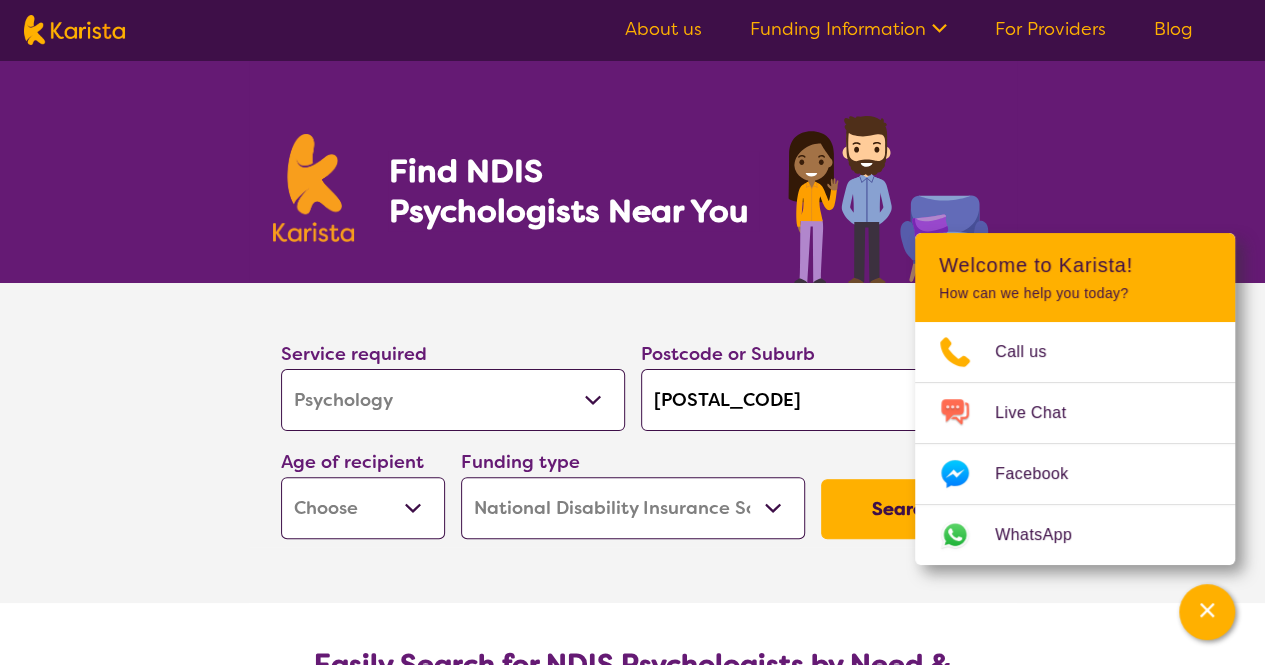drag, startPoint x: 864, startPoint y: 511, endPoint x: 870, endPoint y: 527, distance: 17.088007 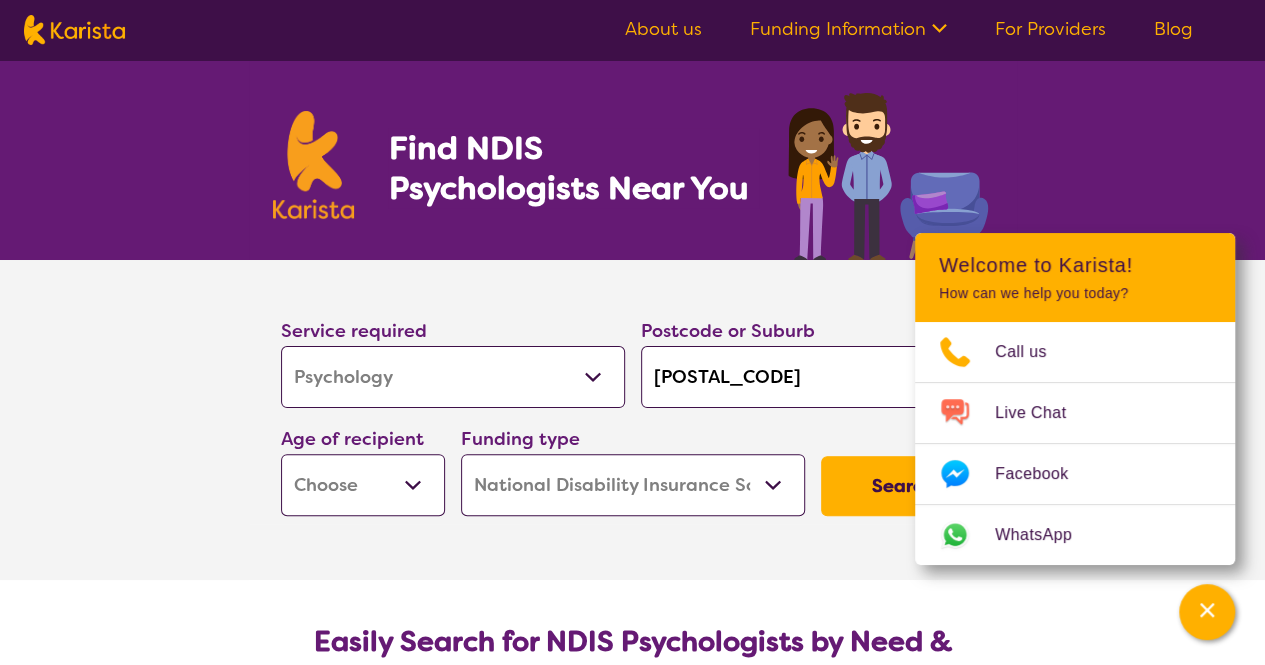 click on "Early Childhood - 0 to 9 Child - 10 to 11 Adolescent - 12 to 17 Adult - 18 to 64 Aged - 65+" at bounding box center (363, 485) 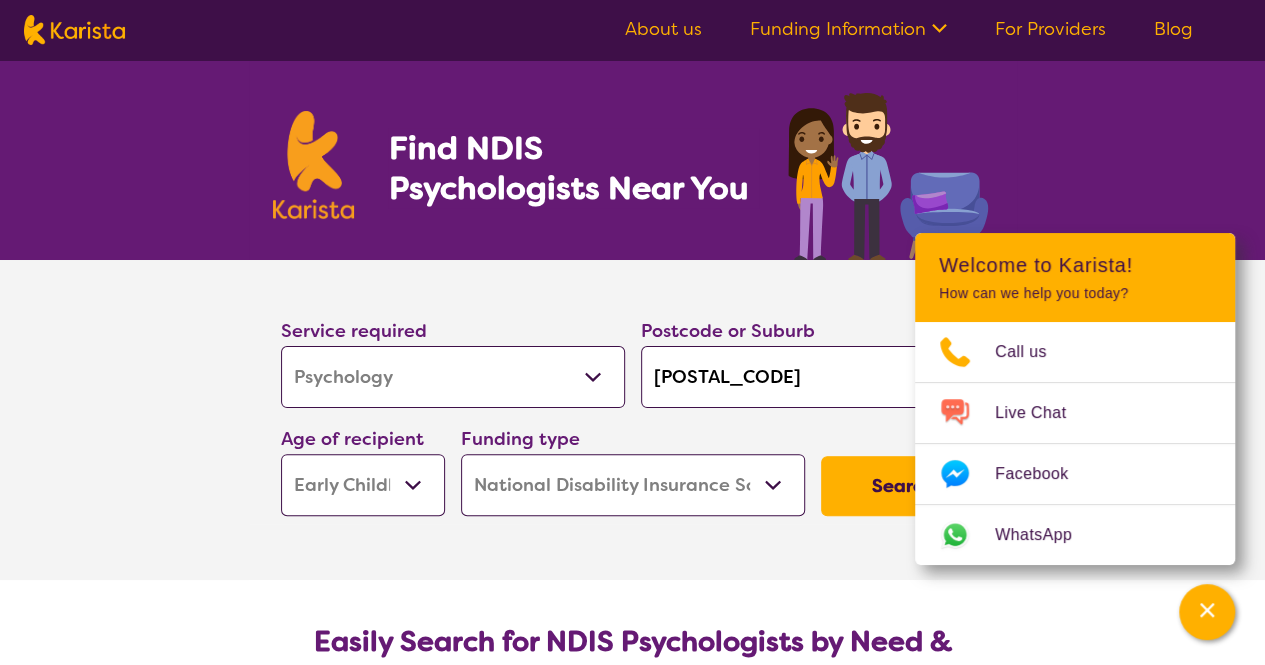 click on "Early Childhood - 0 to 9 Child - 10 to 11 Adolescent - 12 to 17 Adult - 18 to 64 Aged - 65+" at bounding box center [363, 485] 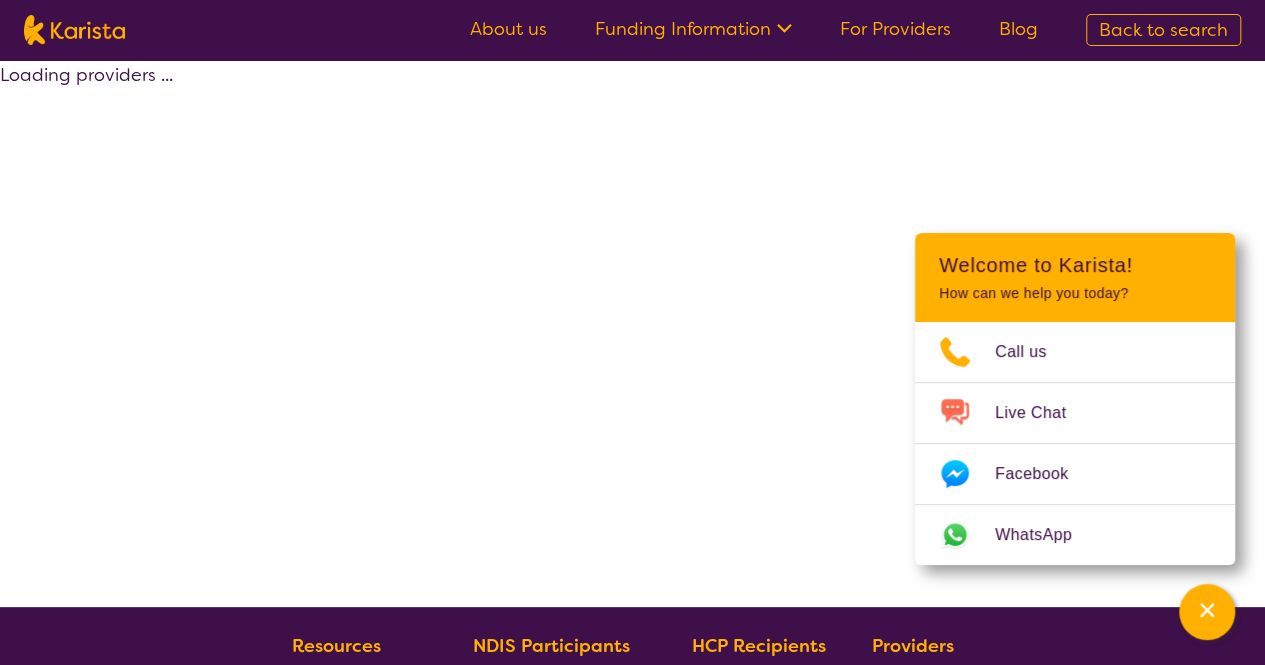 select on "by_score" 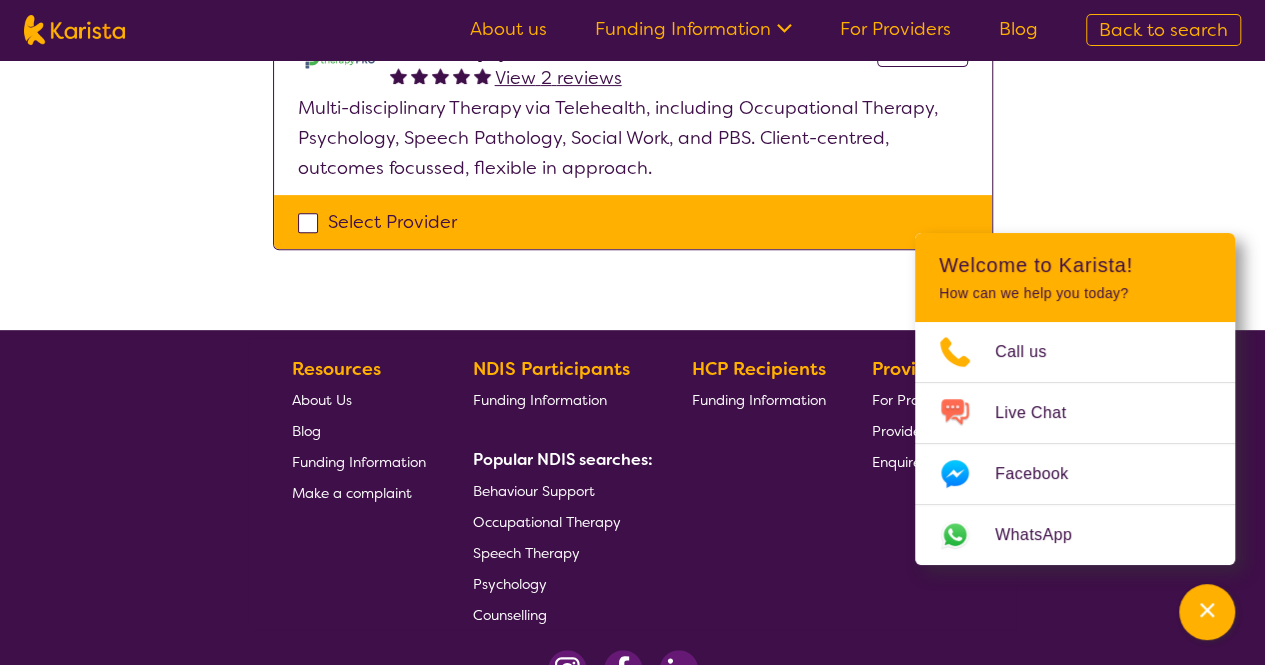 scroll, scrollTop: 278, scrollLeft: 0, axis: vertical 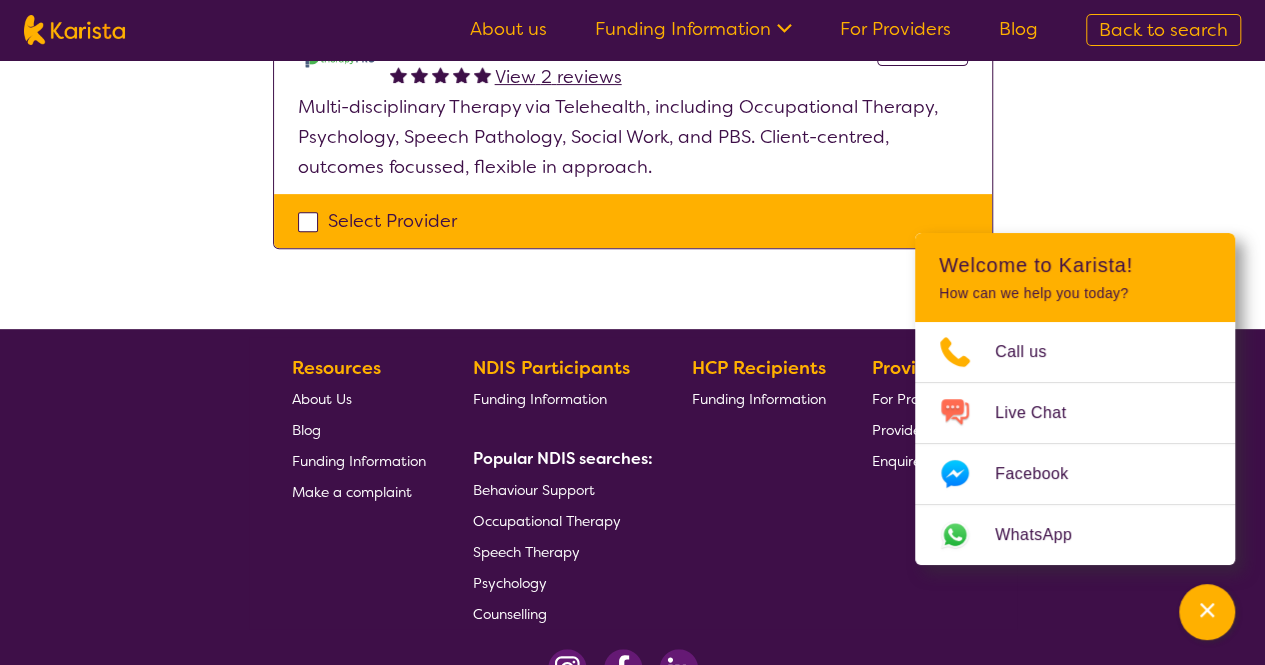 click on "Select Provider" at bounding box center [633, 221] 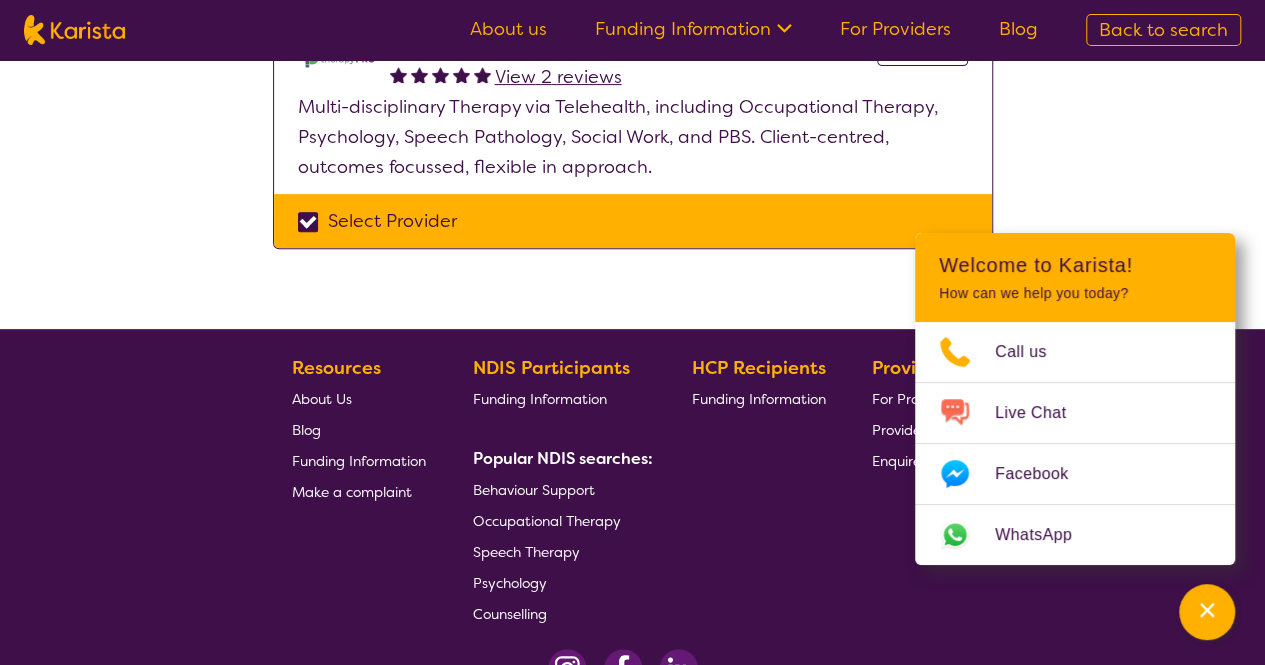 checkbox on "true" 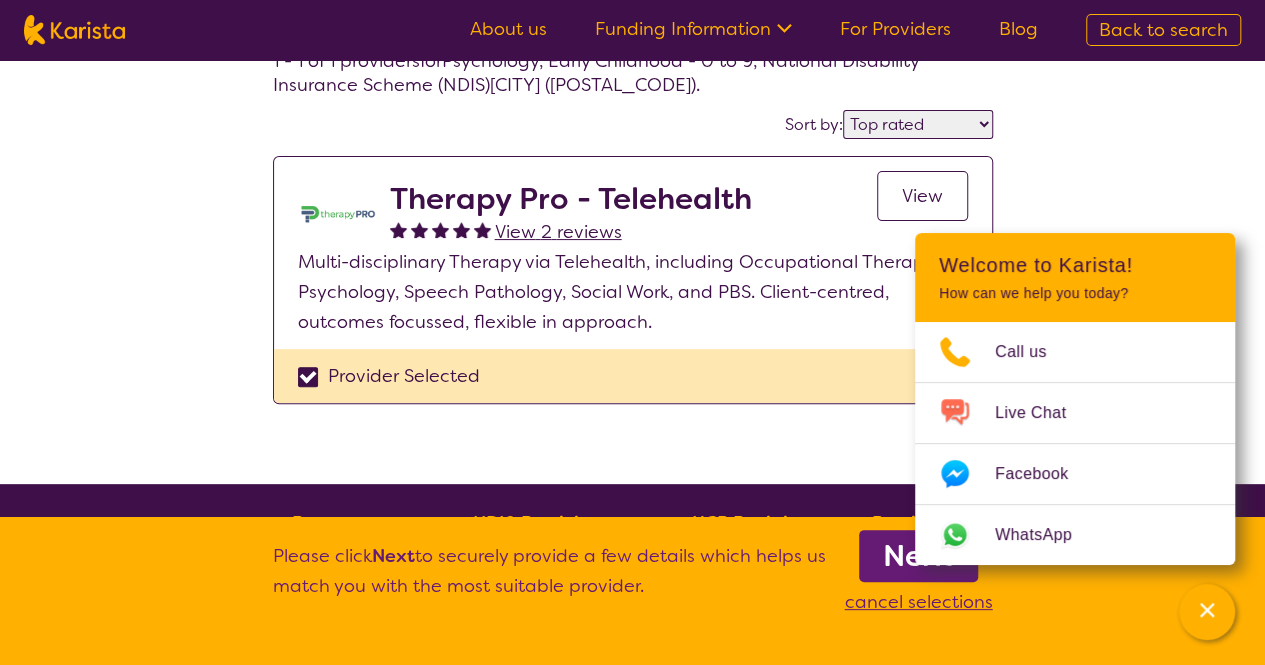 scroll, scrollTop: 121, scrollLeft: 0, axis: vertical 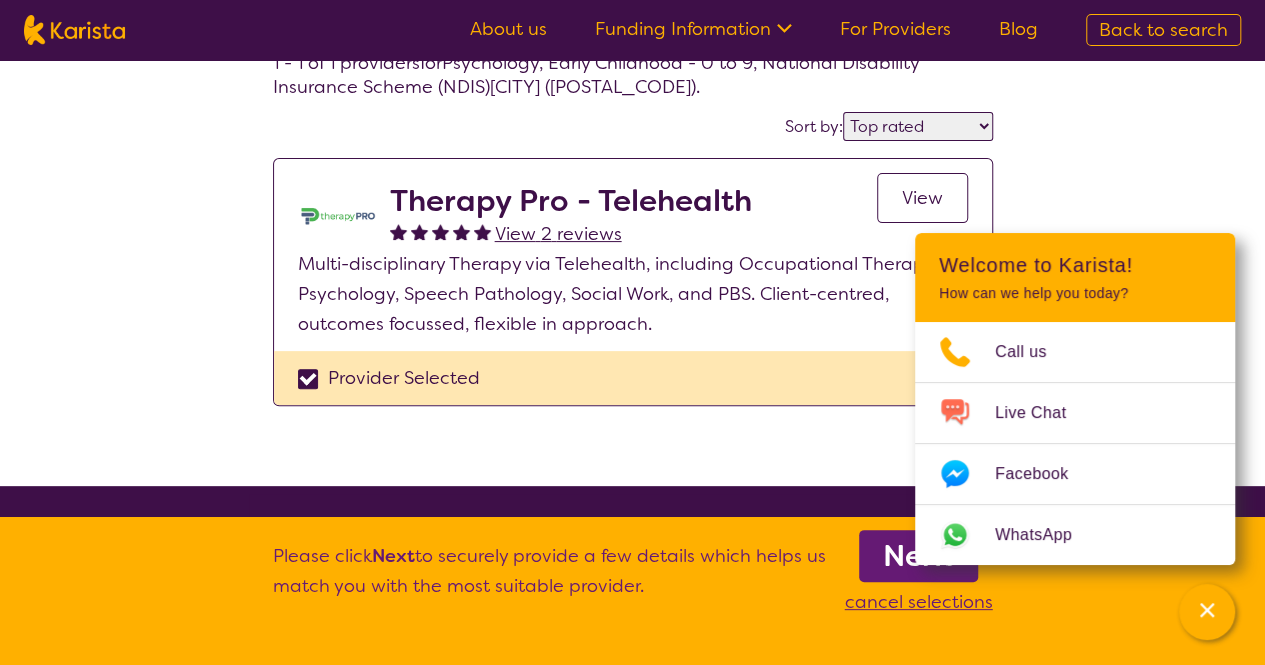 click at bounding box center (440, 231) 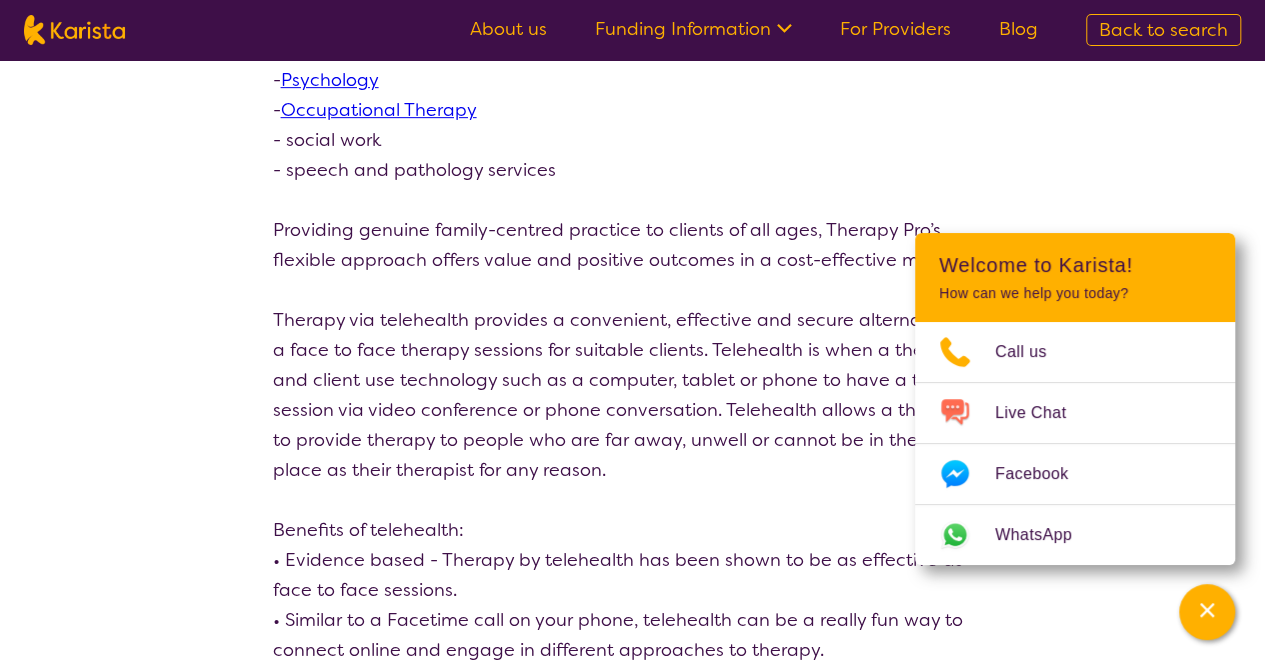 scroll, scrollTop: 474, scrollLeft: 0, axis: vertical 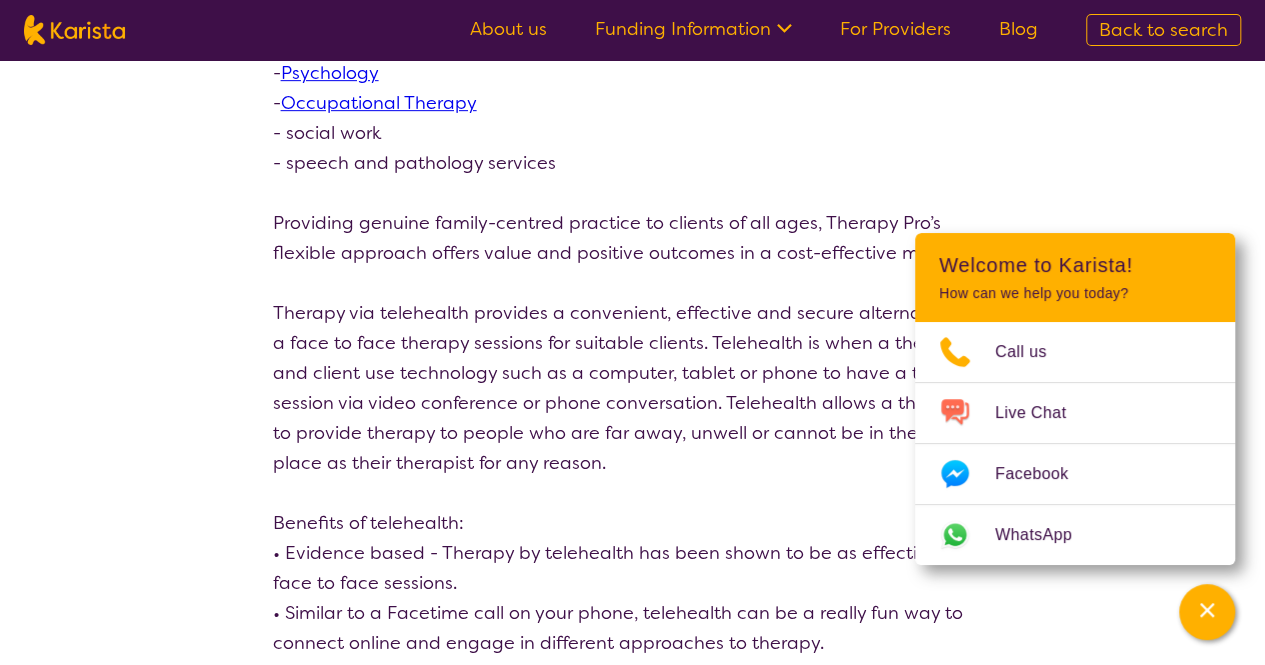 click on "search results Therapy Pro - Telehealth View   2   reviews Review this provider Connect with the Provider About  Therapy Pro has established itself as a flexible and responsive organisation, providing multidisciplinary and client-centred  telehealth therapy services  across [STATE] and nationwide.
NDIS  registered, Therapy Pro offers:
-  Psychology
-  Occupational Therapy
- social work
- speech and pathology services
Providing genuine family-centred practice to clients of all ages, Therapy Pro’s flexible approach offers value and positive outcomes in a cost-effective manner.
Benefits of telehealth:
• Evidence based - Therapy by telehealth has been shown to be as effective as face to face sessions.
• Similar to a Facetime call on your phone, telehealth can be a really fun way to connect online and engage in different approaches to therapy.
• Many clients, children in particular will enjoy the use of technology and potentially greater levels of engagement." at bounding box center [632, 489] 